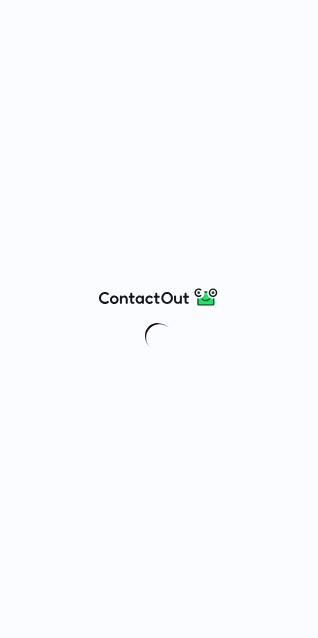 scroll, scrollTop: 0, scrollLeft: 0, axis: both 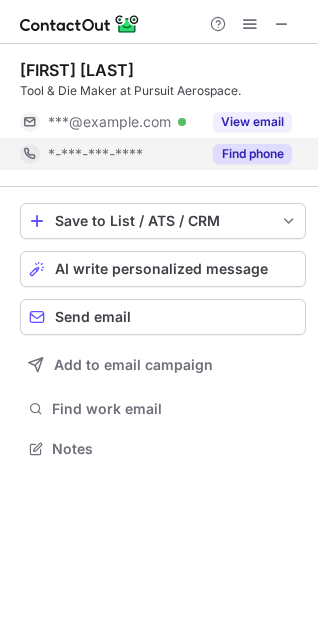 click on "Find phone" at bounding box center (252, 154) 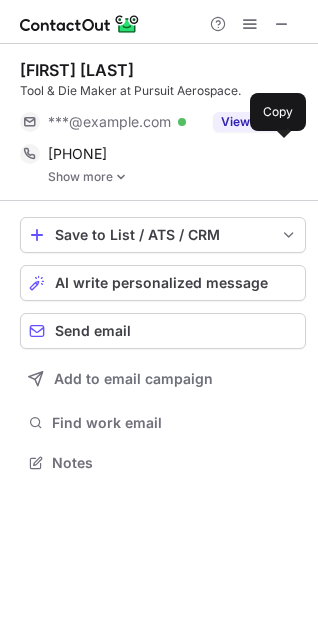 scroll, scrollTop: 10, scrollLeft: 10, axis: both 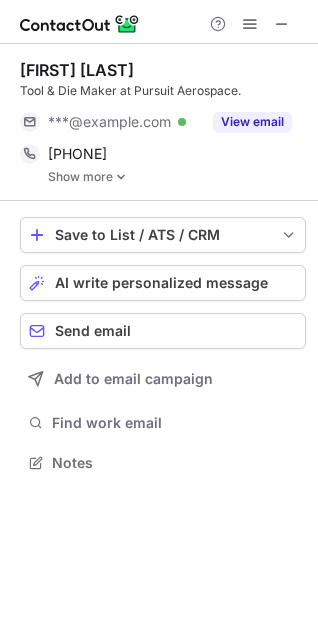 click at bounding box center (121, 177) 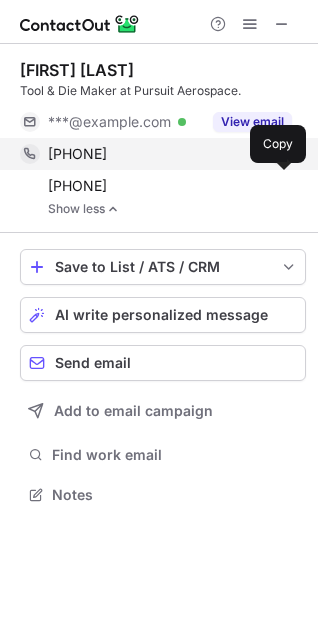 scroll, scrollTop: 10, scrollLeft: 10, axis: both 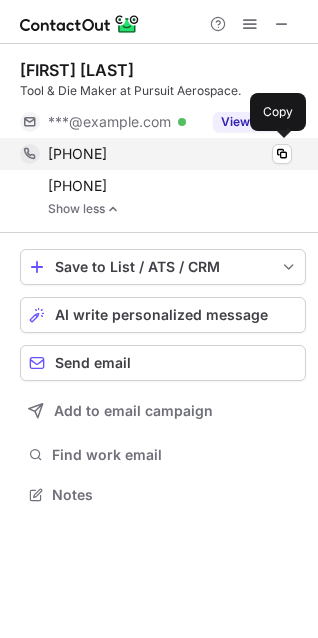 click on "+15104997369" at bounding box center [77, 154] 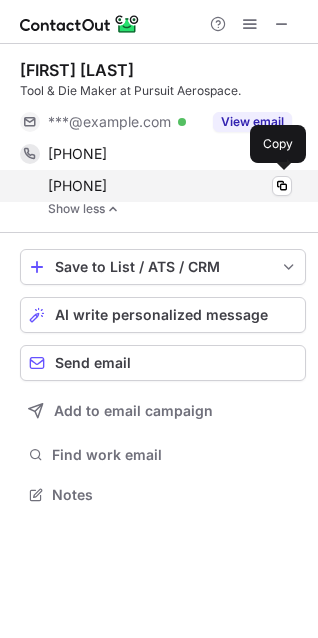 click on "+16505644546" at bounding box center [77, 186] 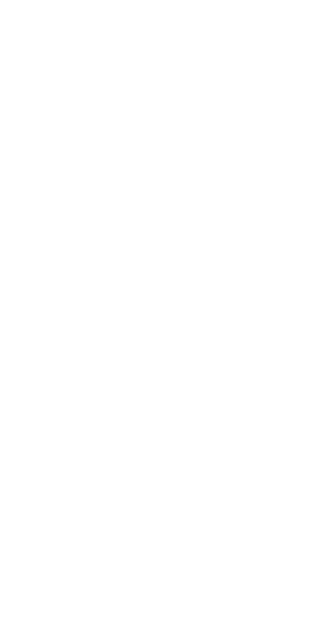 scroll, scrollTop: 0, scrollLeft: 0, axis: both 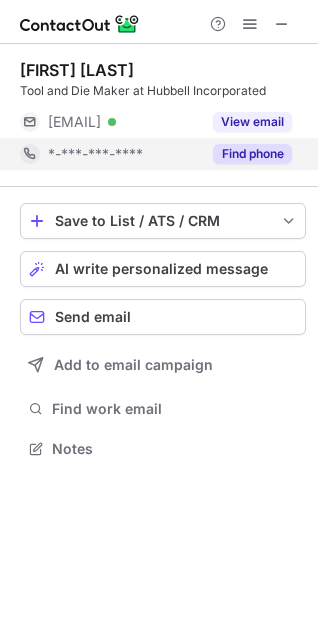 click on "Find phone" at bounding box center [252, 154] 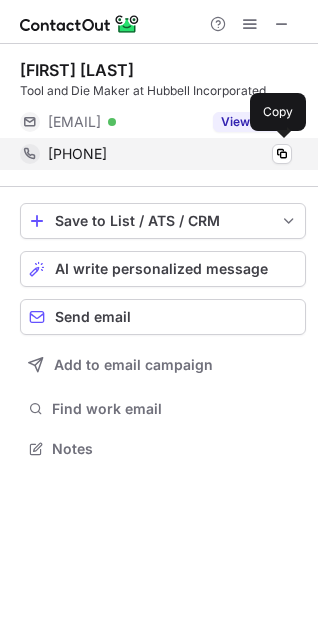 click on "+18603025211" at bounding box center (77, 154) 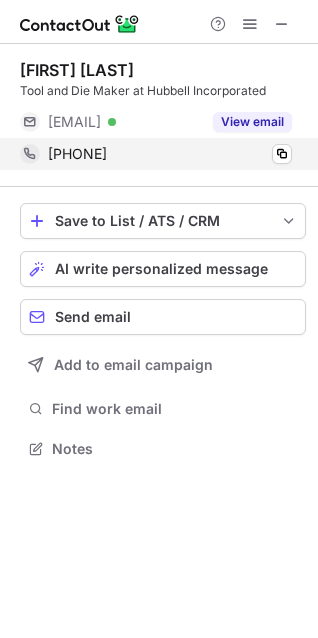 scroll, scrollTop: 435, scrollLeft: 318, axis: both 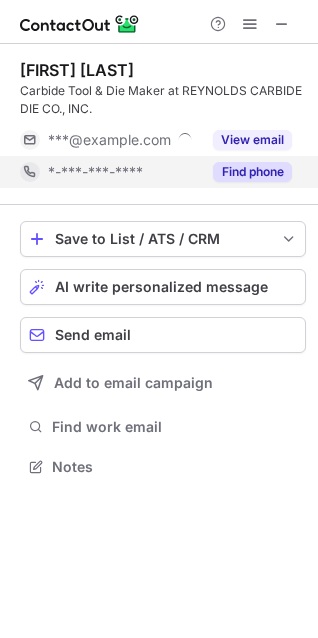click on "Find phone" at bounding box center [252, 172] 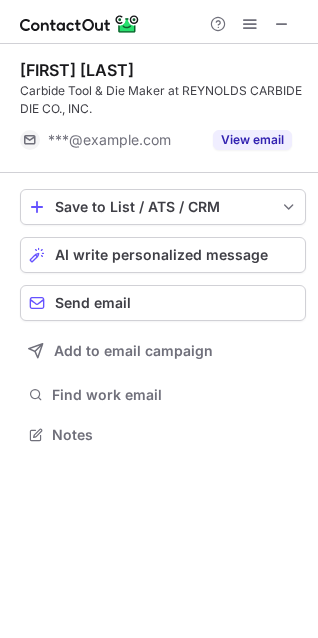 scroll, scrollTop: 421, scrollLeft: 318, axis: both 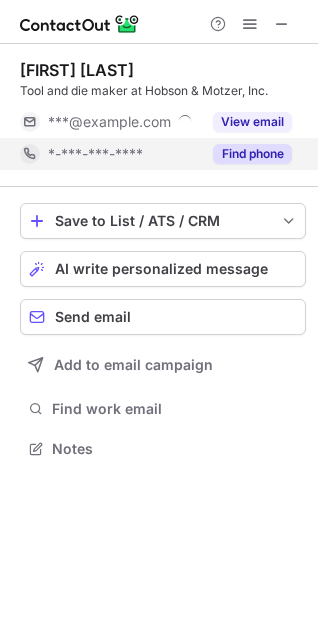 click on "Find phone" at bounding box center [252, 154] 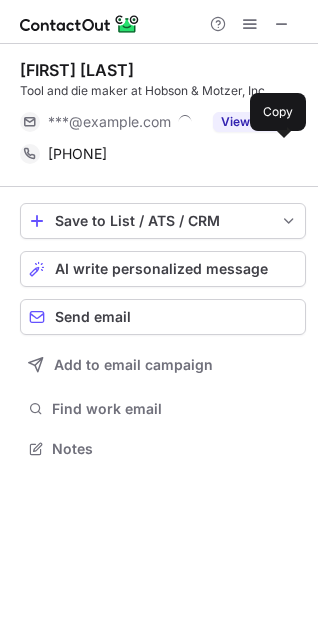 drag, startPoint x: 128, startPoint y: 151, endPoint x: 33, endPoint y: 190, distance: 102.69372 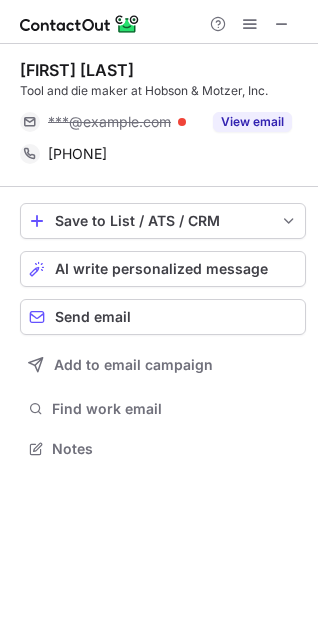 scroll, scrollTop: 435, scrollLeft: 318, axis: both 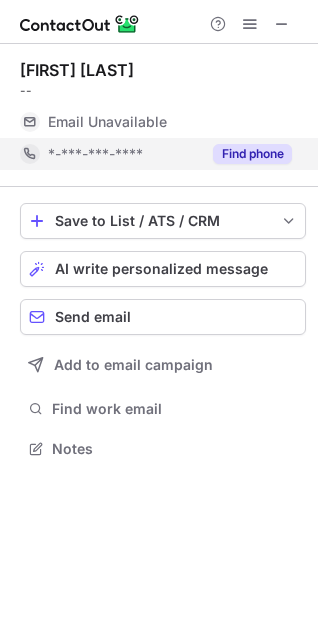 click on "Find phone" at bounding box center (246, 154) 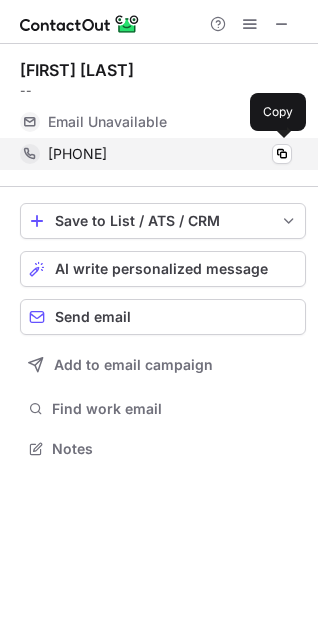 click on "[PHONE]" at bounding box center (77, 154) 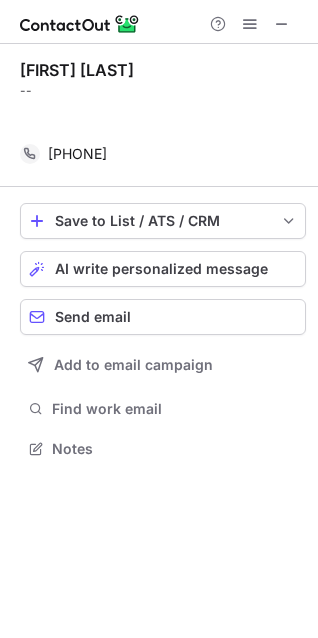scroll, scrollTop: 403, scrollLeft: 318, axis: both 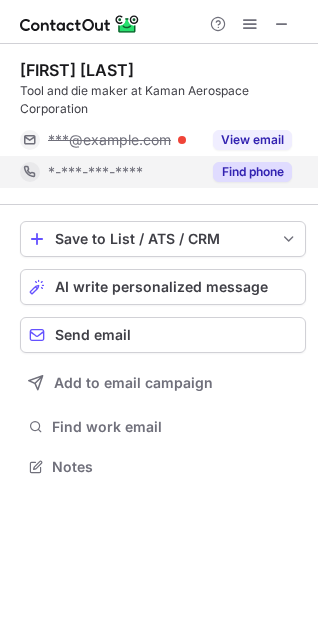 click on "Find phone" at bounding box center (252, 172) 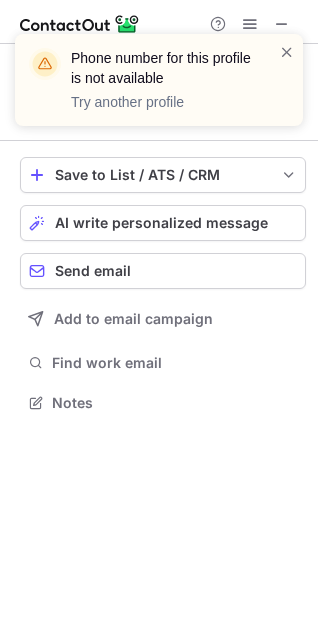 scroll, scrollTop: 389, scrollLeft: 318, axis: both 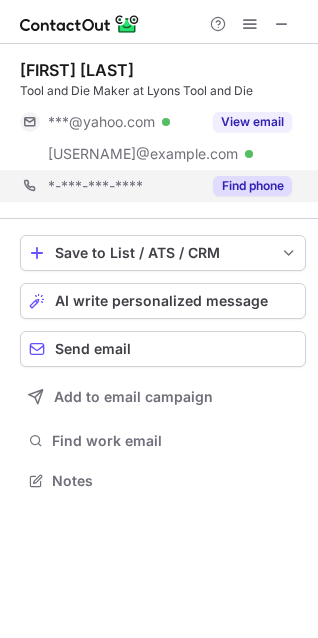 click on "[PHONE] Find phone" at bounding box center (163, 186) 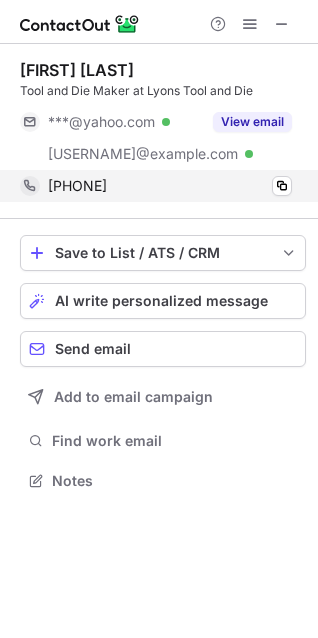 click on "[PHONE] Copy" at bounding box center (156, 186) 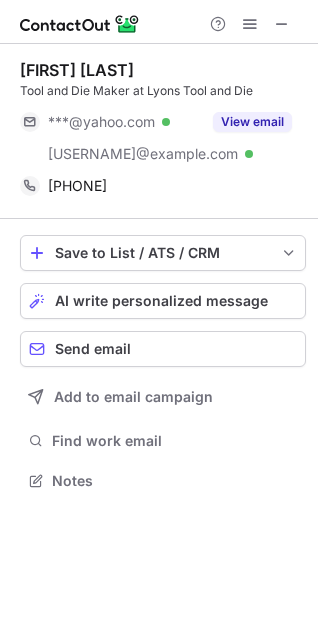 scroll, scrollTop: 467, scrollLeft: 318, axis: both 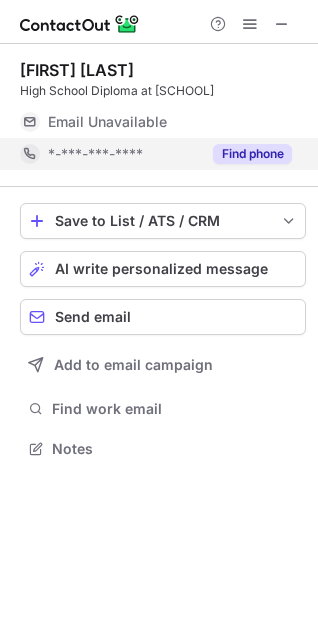 click on "Find phone" at bounding box center (252, 154) 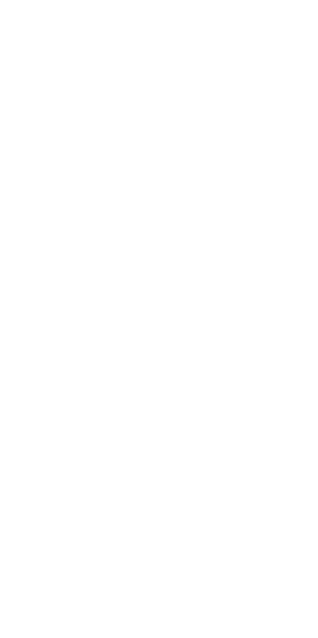scroll, scrollTop: 0, scrollLeft: 0, axis: both 